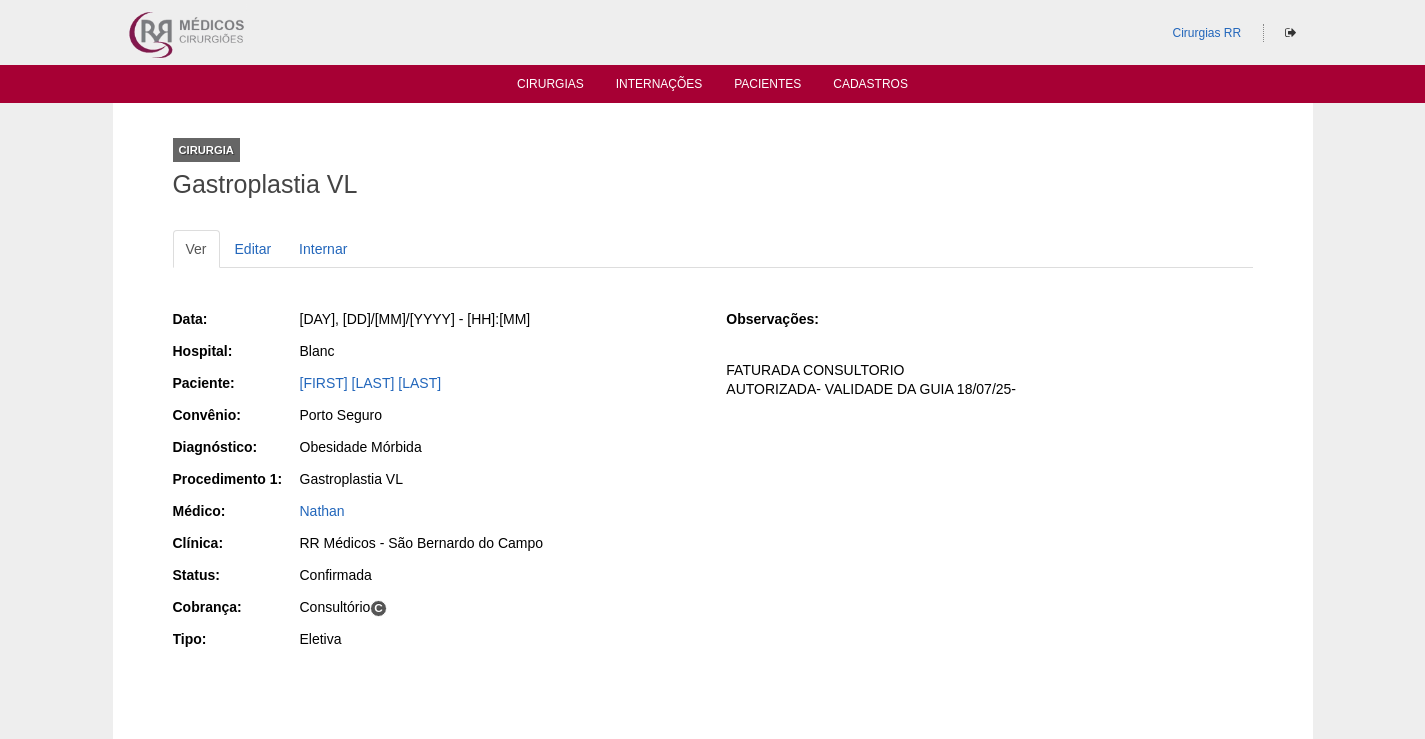 scroll, scrollTop: 0, scrollLeft: 0, axis: both 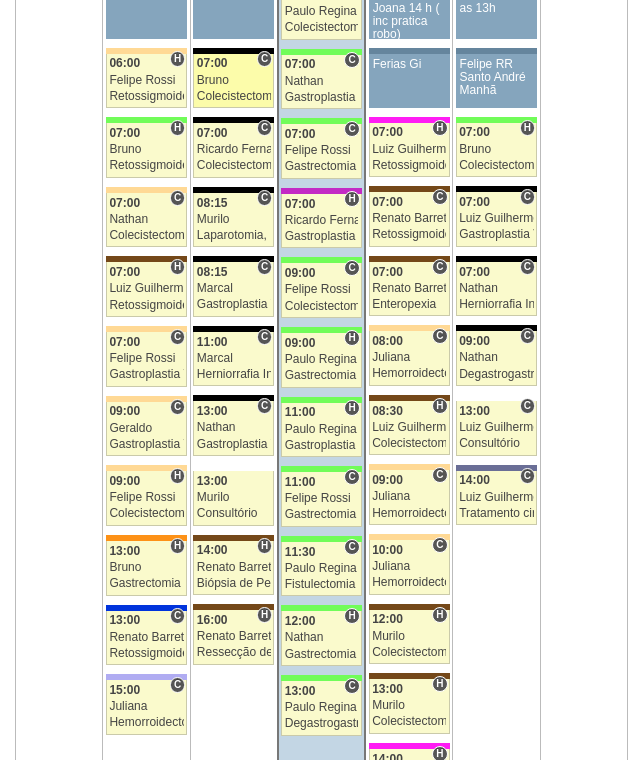 click on "Colecistectomia com Colangiografia VL" at bounding box center [234, 96] 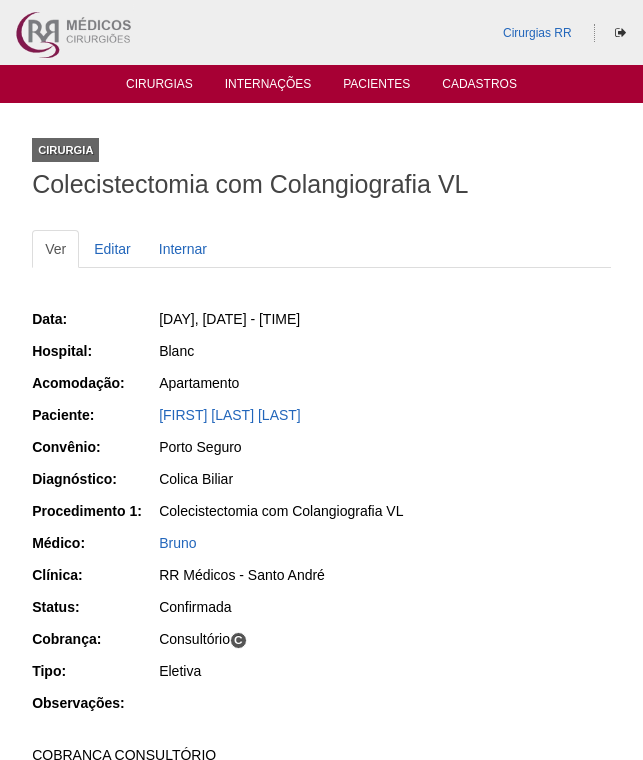 scroll, scrollTop: 0, scrollLeft: 0, axis: both 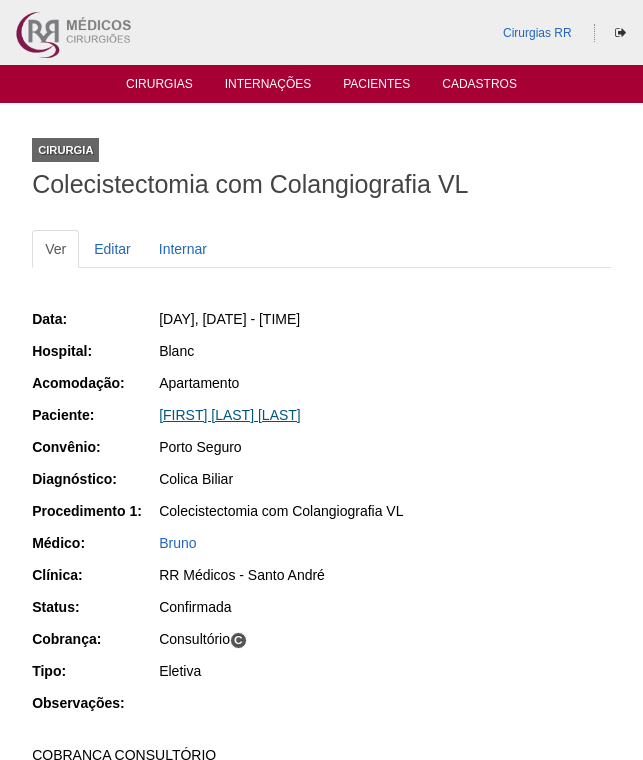 click on "[FIRST] [LAST] [LAST]" at bounding box center (230, 415) 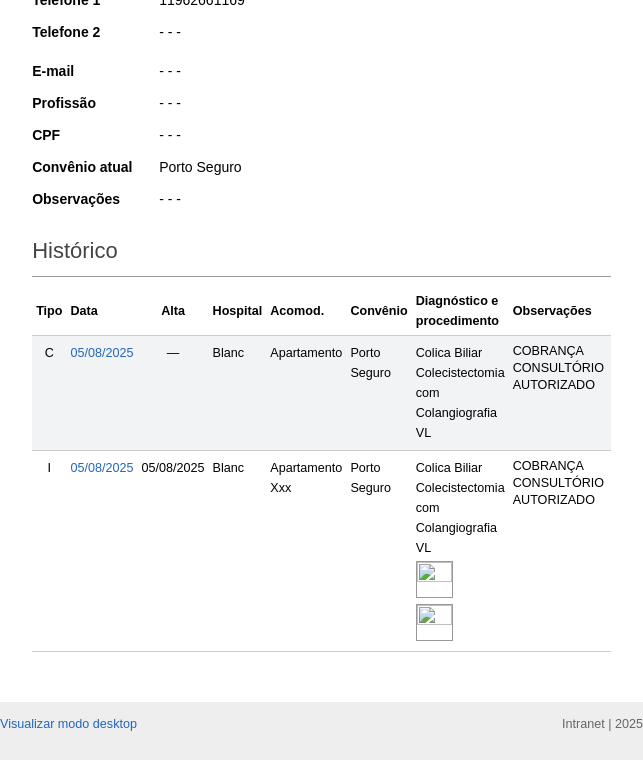 scroll, scrollTop: 400, scrollLeft: 0, axis: vertical 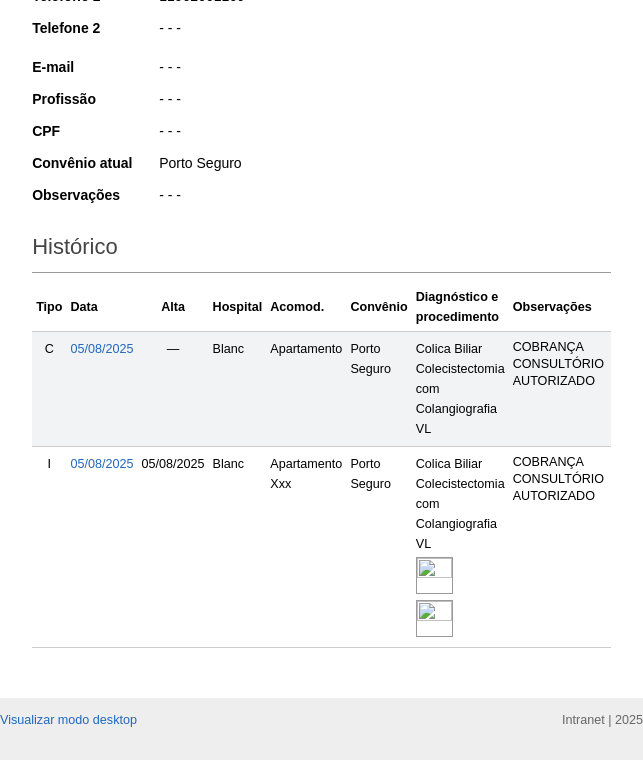 click at bounding box center (434, 618) 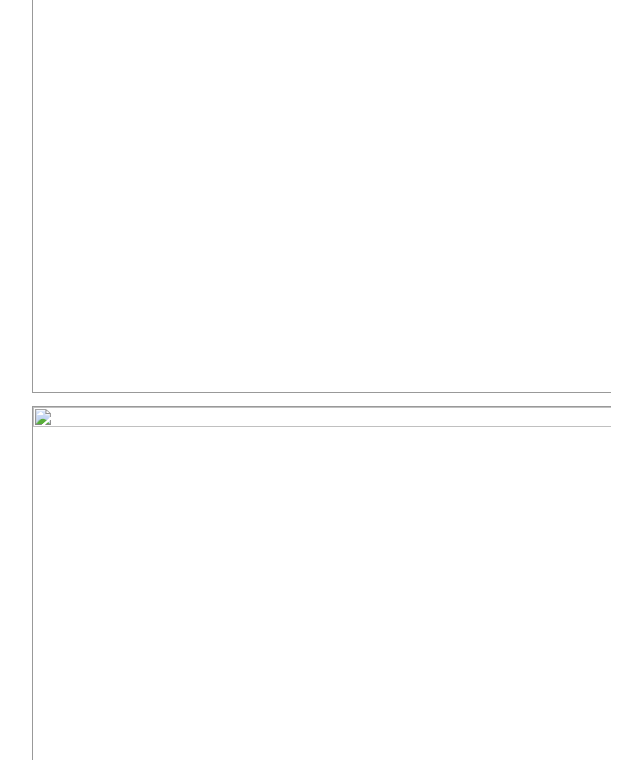 scroll, scrollTop: 900, scrollLeft: 0, axis: vertical 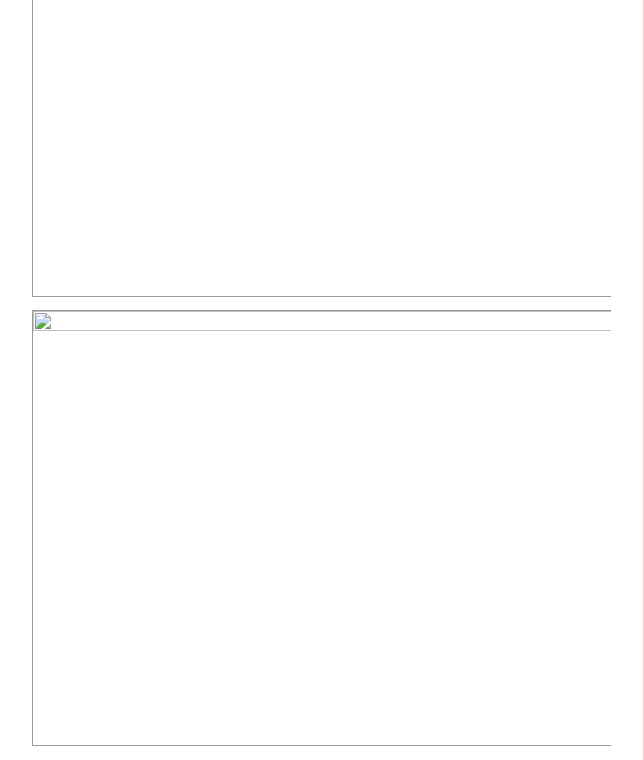 click at bounding box center [322, 528] 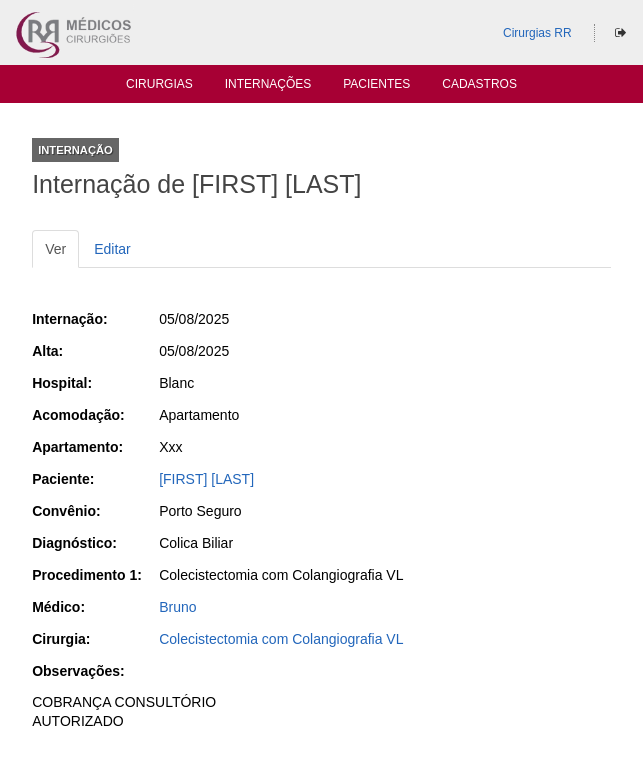 scroll, scrollTop: 900, scrollLeft: 0, axis: vertical 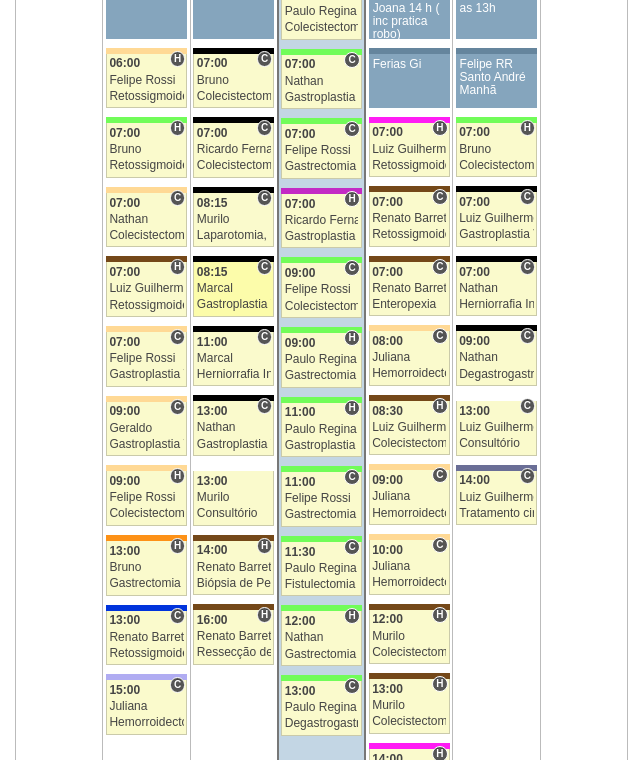 click on "08:15" at bounding box center [234, 272] 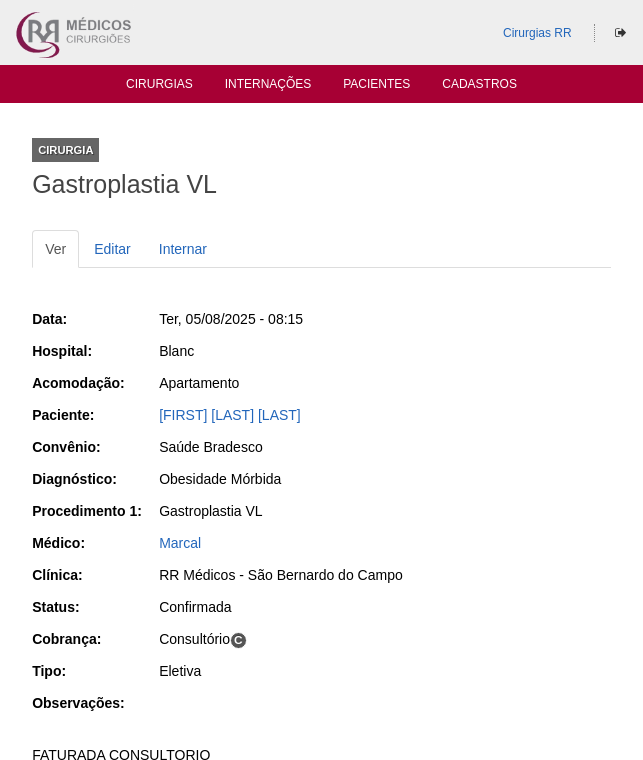 scroll, scrollTop: 0, scrollLeft: 0, axis: both 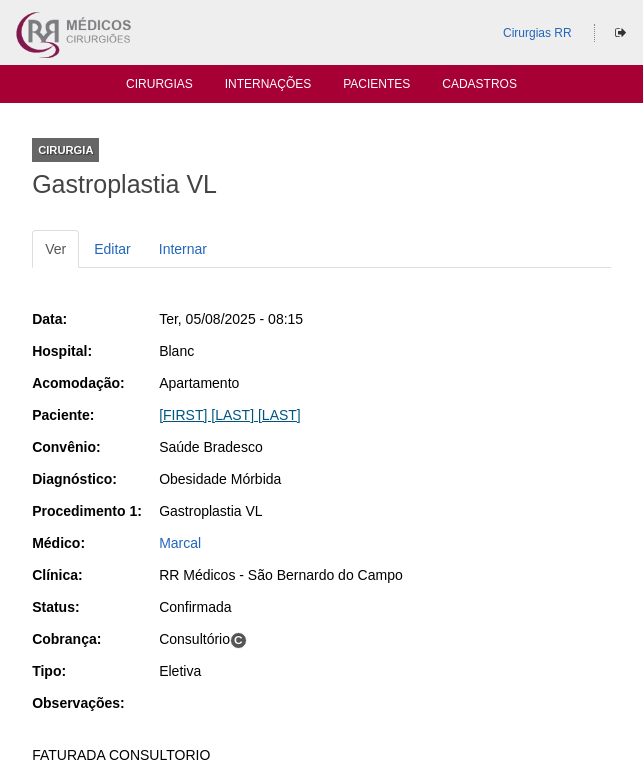 drag, startPoint x: 230, startPoint y: 413, endPoint x: 284, endPoint y: 412, distance: 54.00926 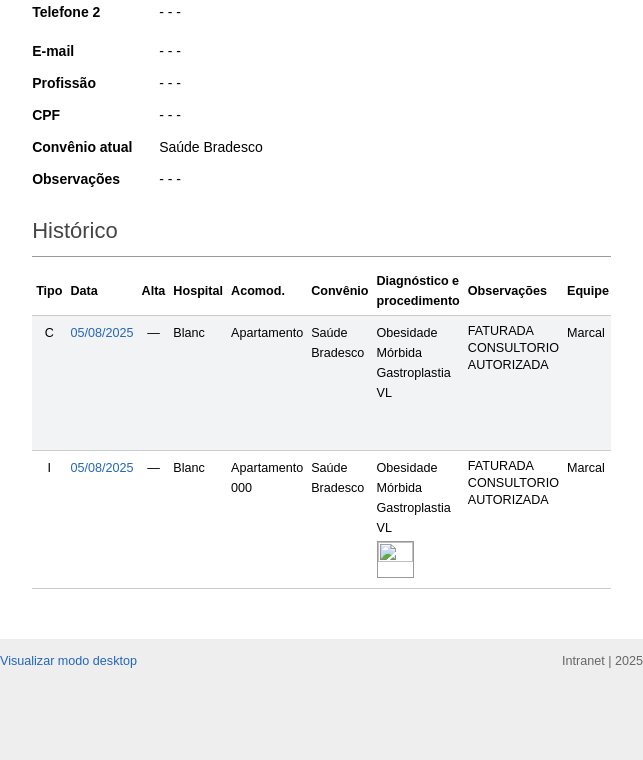scroll, scrollTop: 431, scrollLeft: 0, axis: vertical 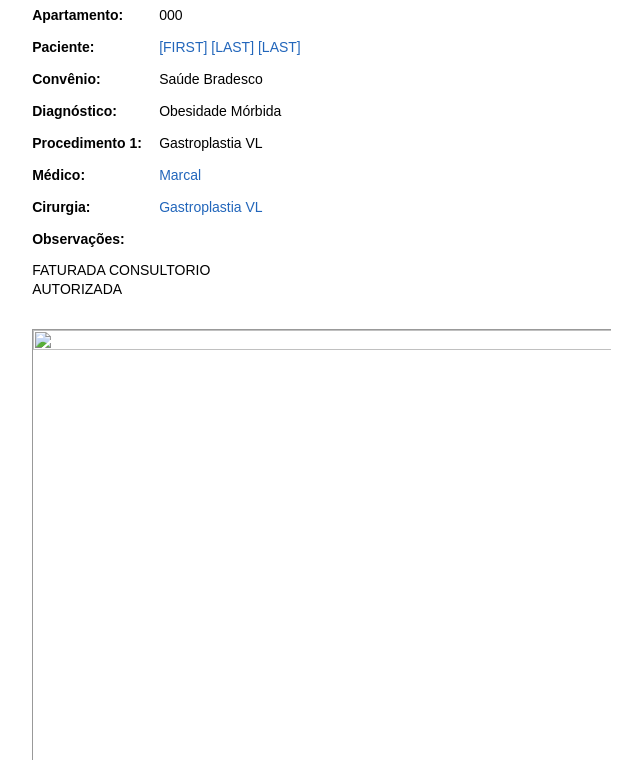 click at bounding box center (322, 547) 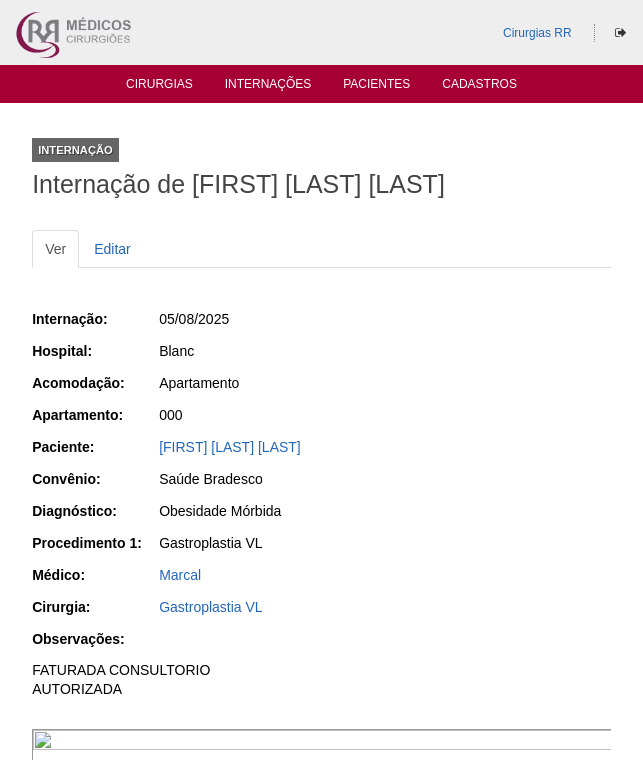 scroll, scrollTop: 400, scrollLeft: 0, axis: vertical 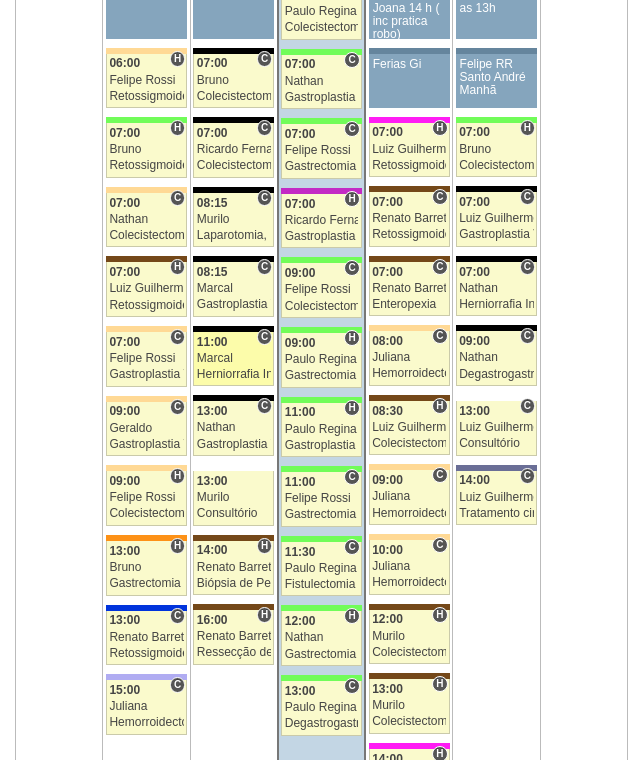 click on "11:00" at bounding box center (234, 342) 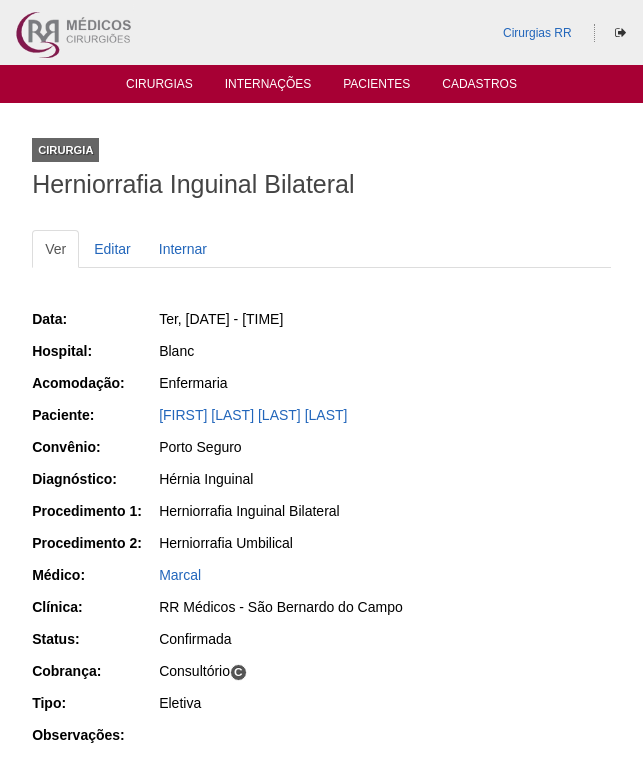 scroll, scrollTop: 0, scrollLeft: 0, axis: both 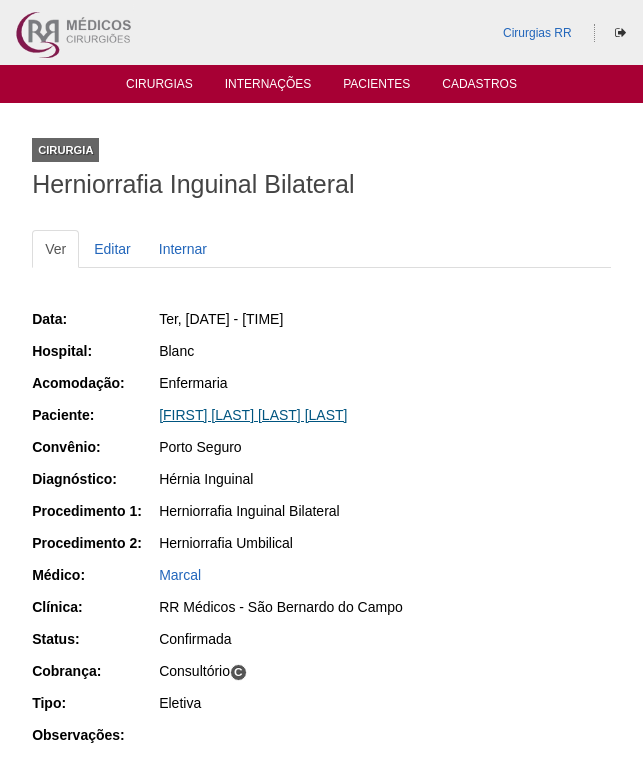 click on "[FIRST] [MIDDLE] [LAST] [LAST]" at bounding box center (253, 415) 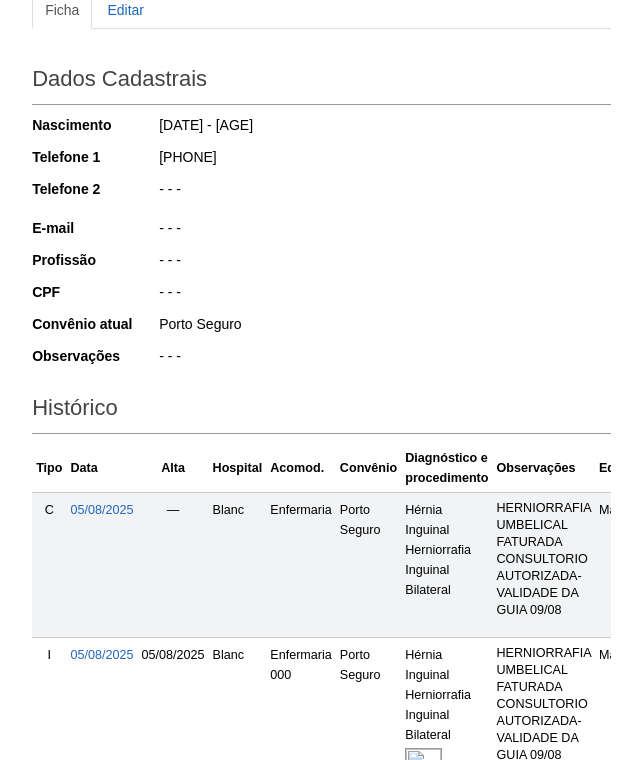 scroll, scrollTop: 400, scrollLeft: 0, axis: vertical 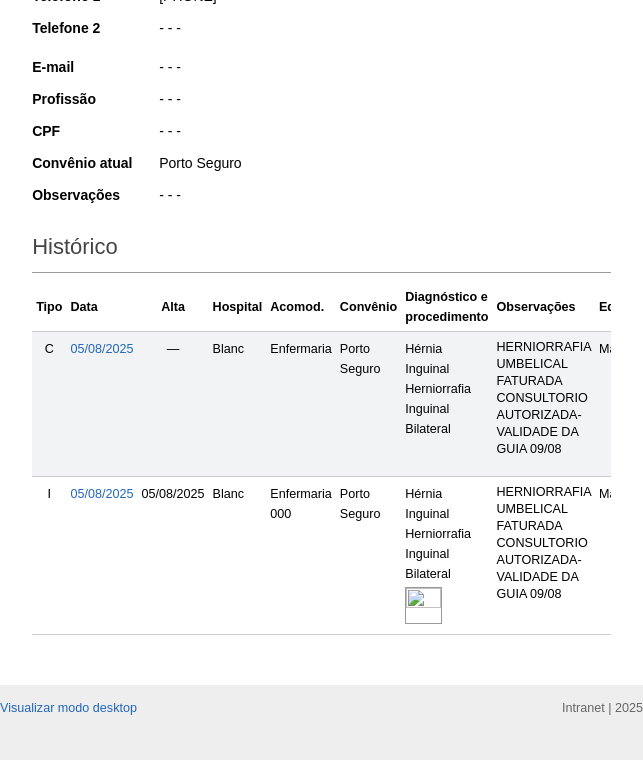 drag, startPoint x: 419, startPoint y: 595, endPoint x: 434, endPoint y: 593, distance: 15.132746 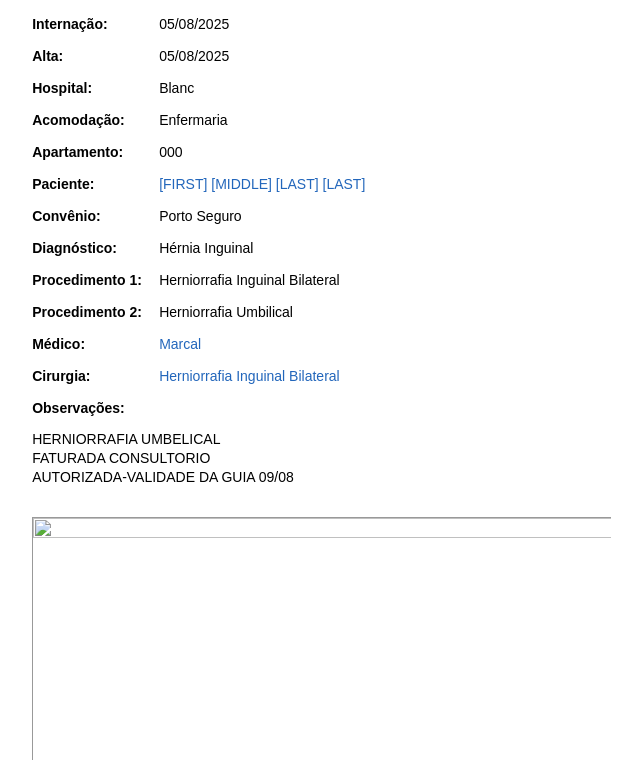scroll, scrollTop: 500, scrollLeft: 0, axis: vertical 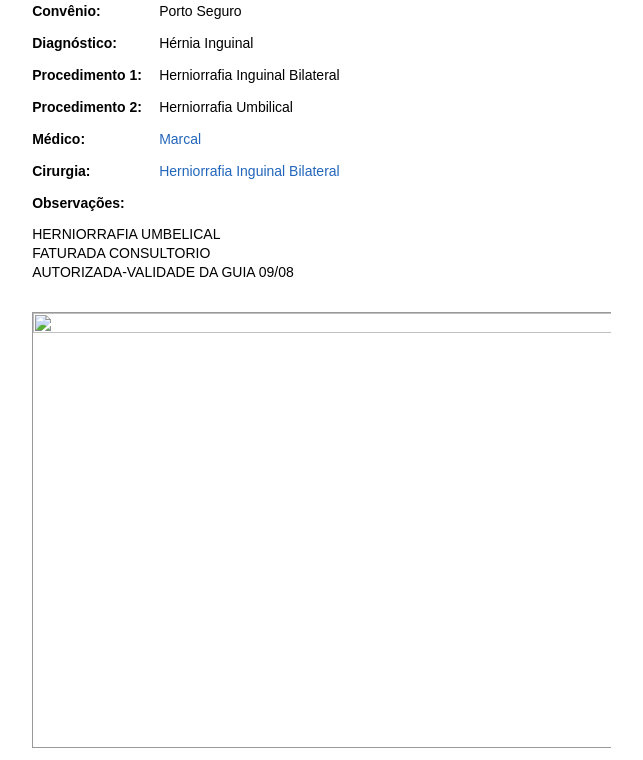 click at bounding box center (322, 530) 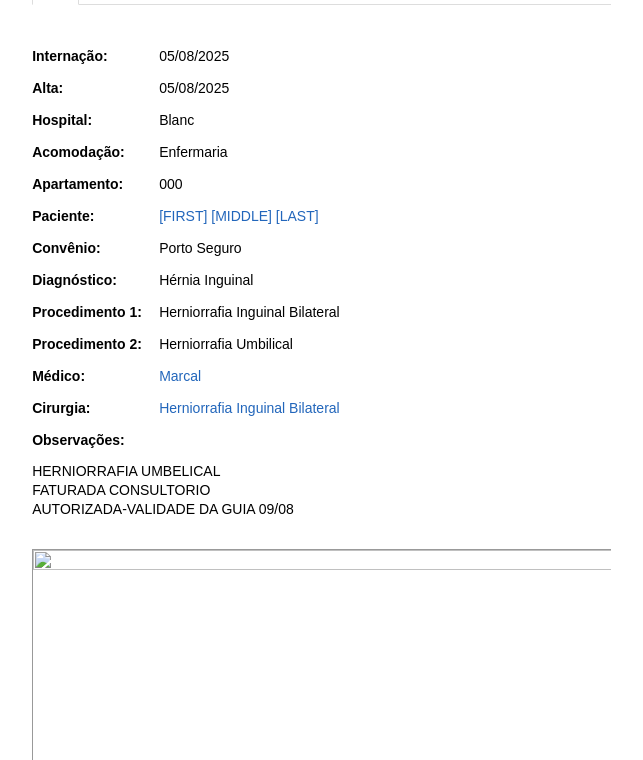 scroll, scrollTop: 300, scrollLeft: 0, axis: vertical 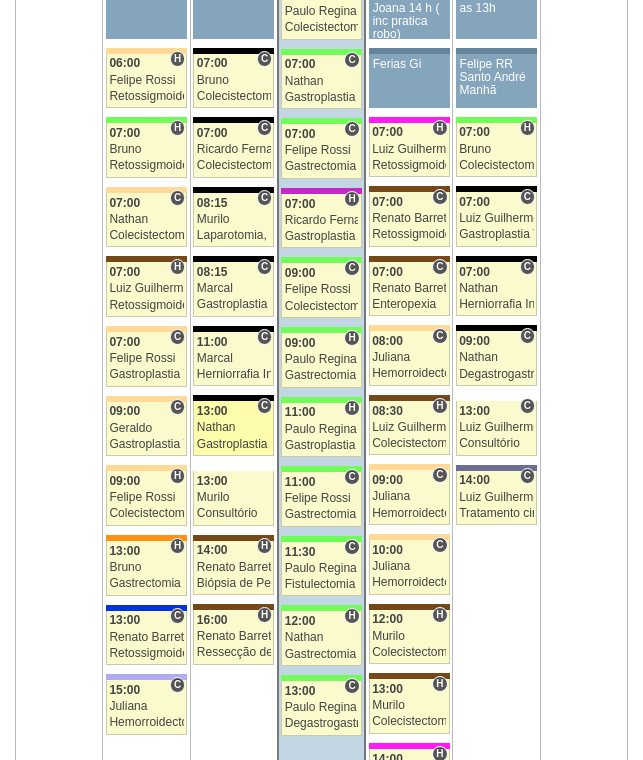 click on "Nathan" at bounding box center (234, 427) 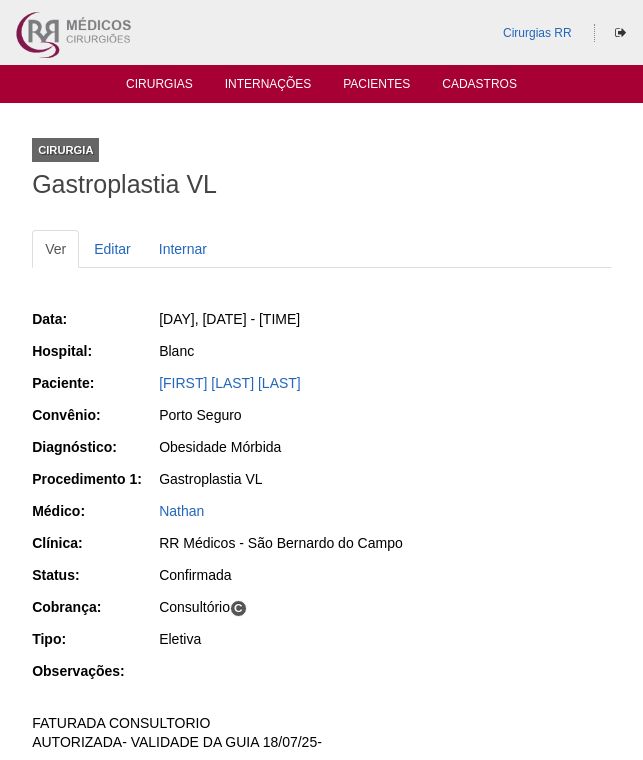 scroll, scrollTop: 0, scrollLeft: 0, axis: both 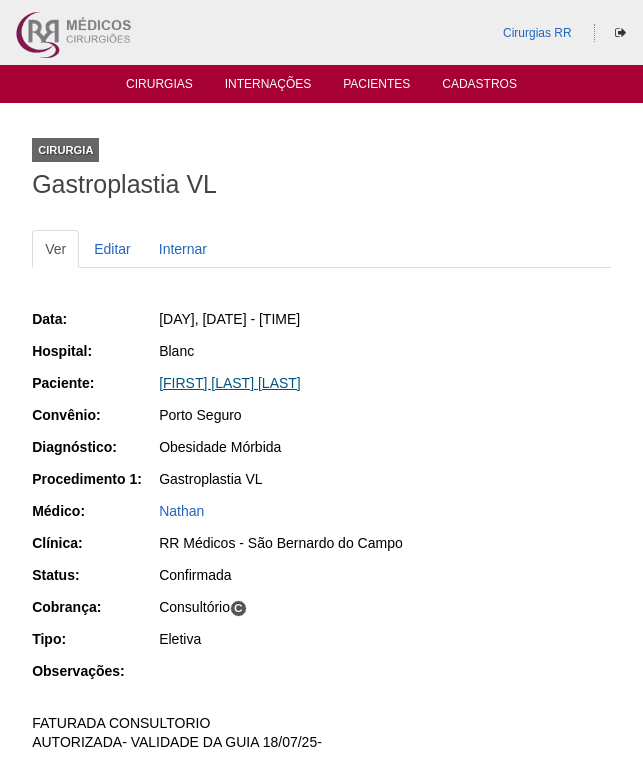click on "RUANDA DE SÁ QUEIROZ" at bounding box center [230, 383] 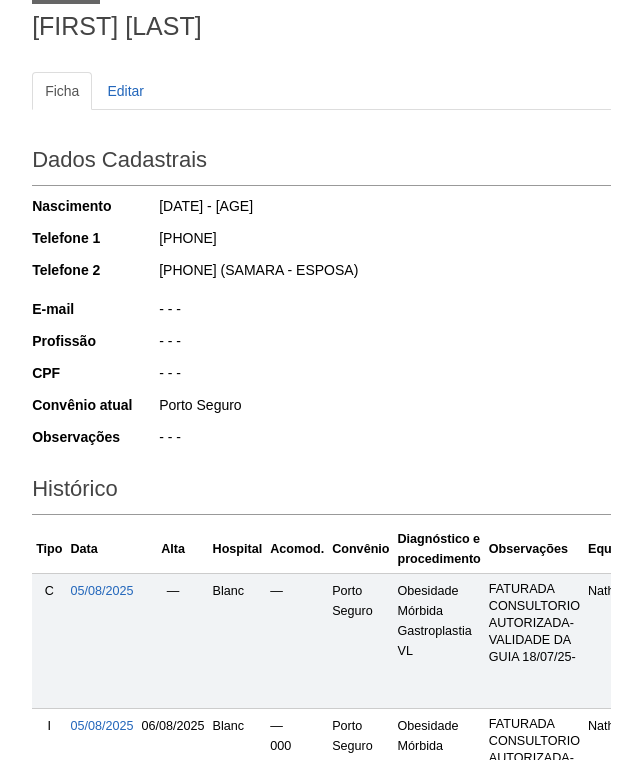 scroll, scrollTop: 400, scrollLeft: 0, axis: vertical 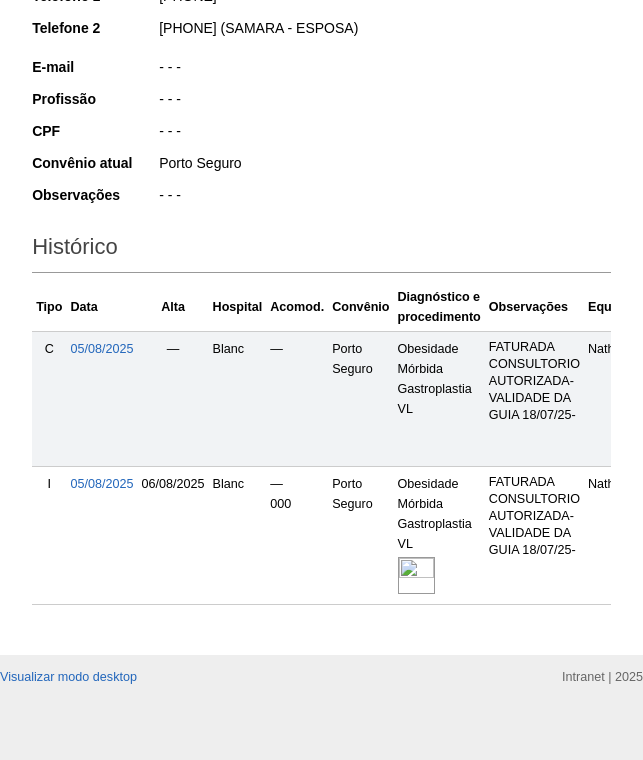 click at bounding box center [416, 575] 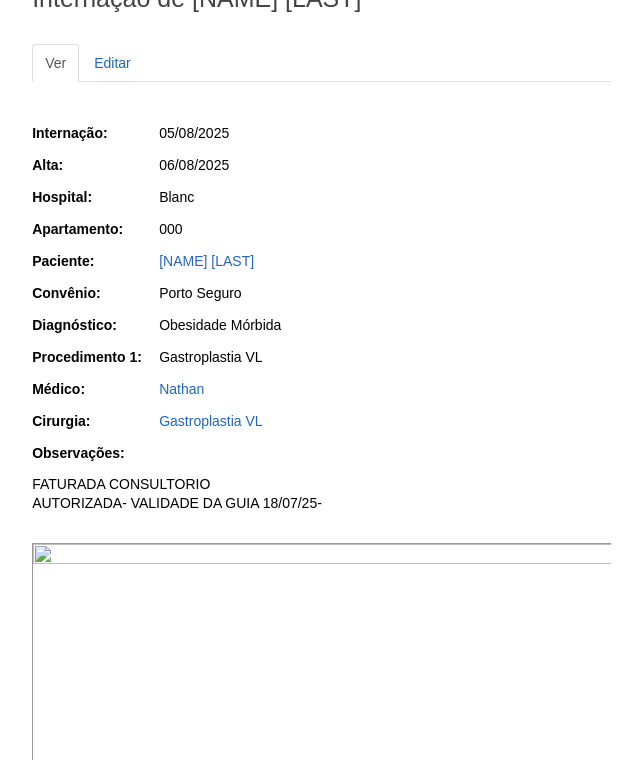 scroll, scrollTop: 400, scrollLeft: 0, axis: vertical 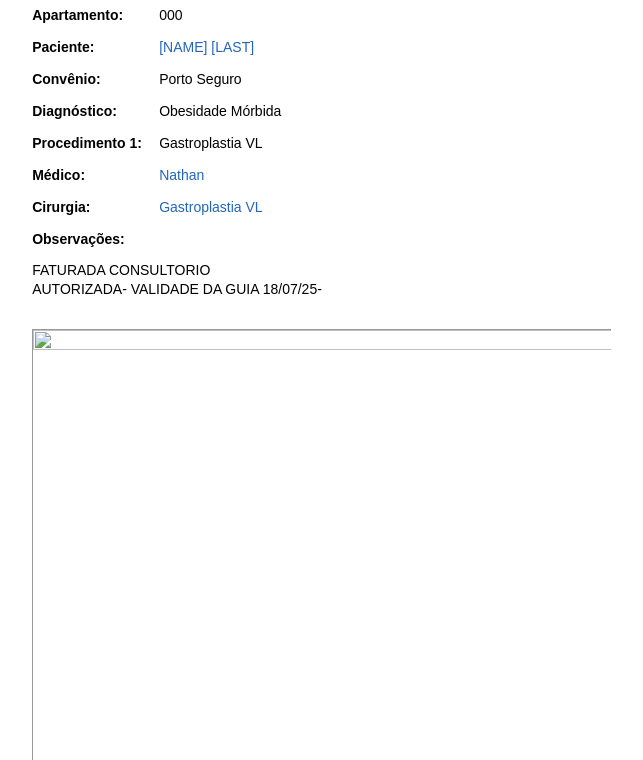 click at bounding box center [322, 547] 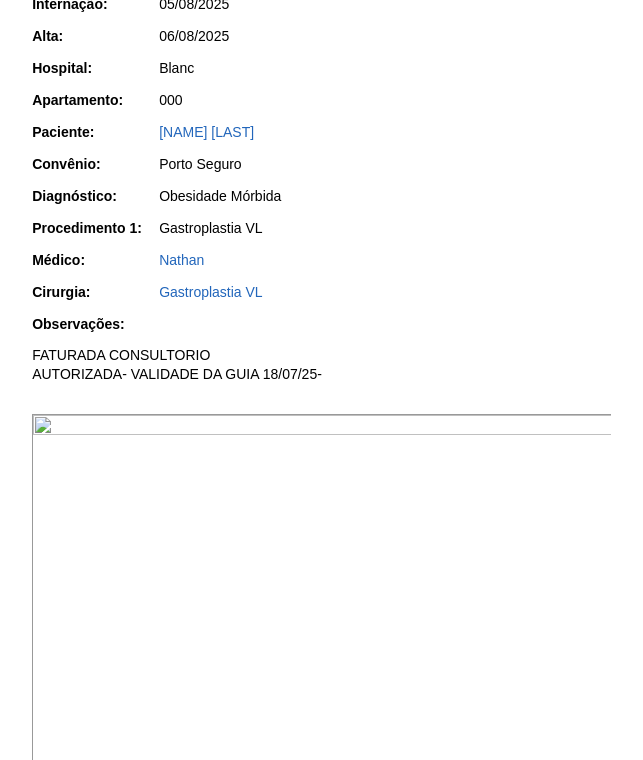 scroll, scrollTop: 200, scrollLeft: 0, axis: vertical 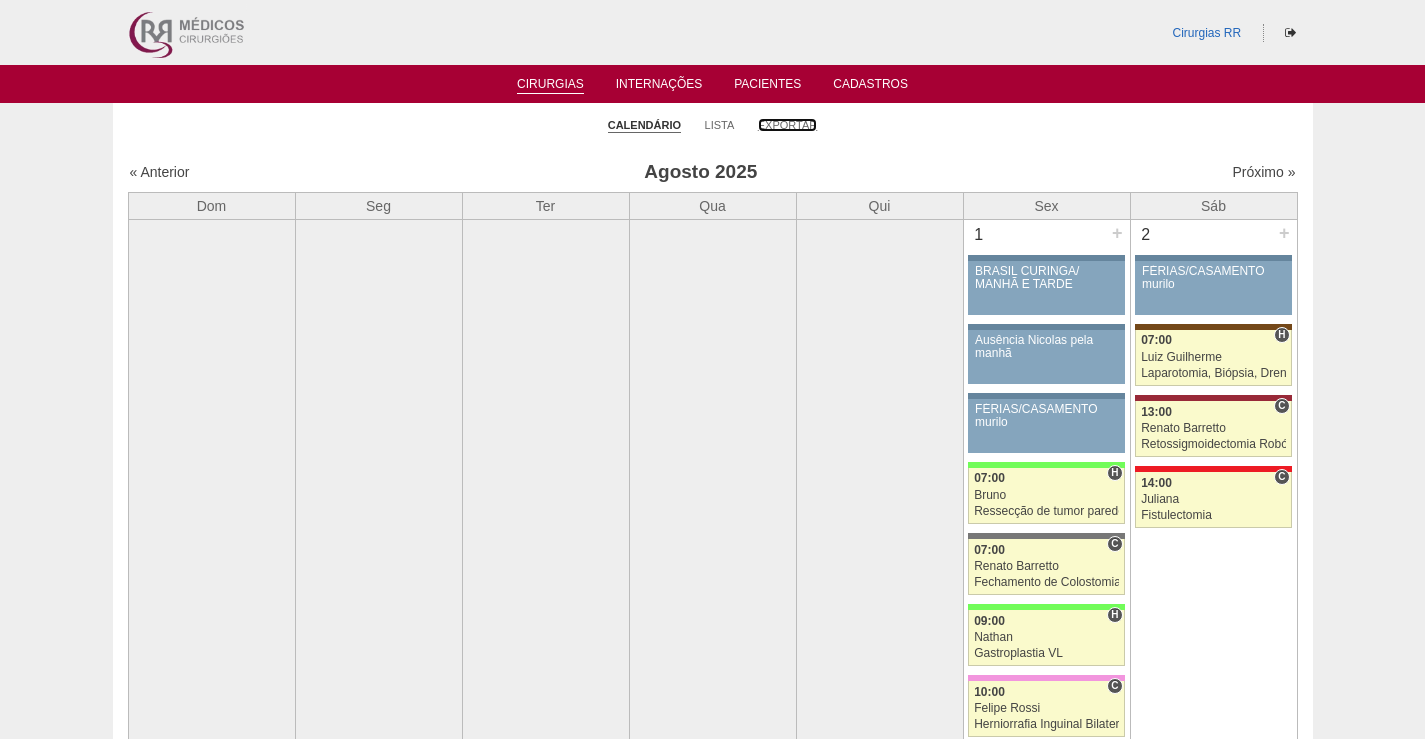 drag, startPoint x: 780, startPoint y: 119, endPoint x: 805, endPoint y: 134, distance: 29.15476 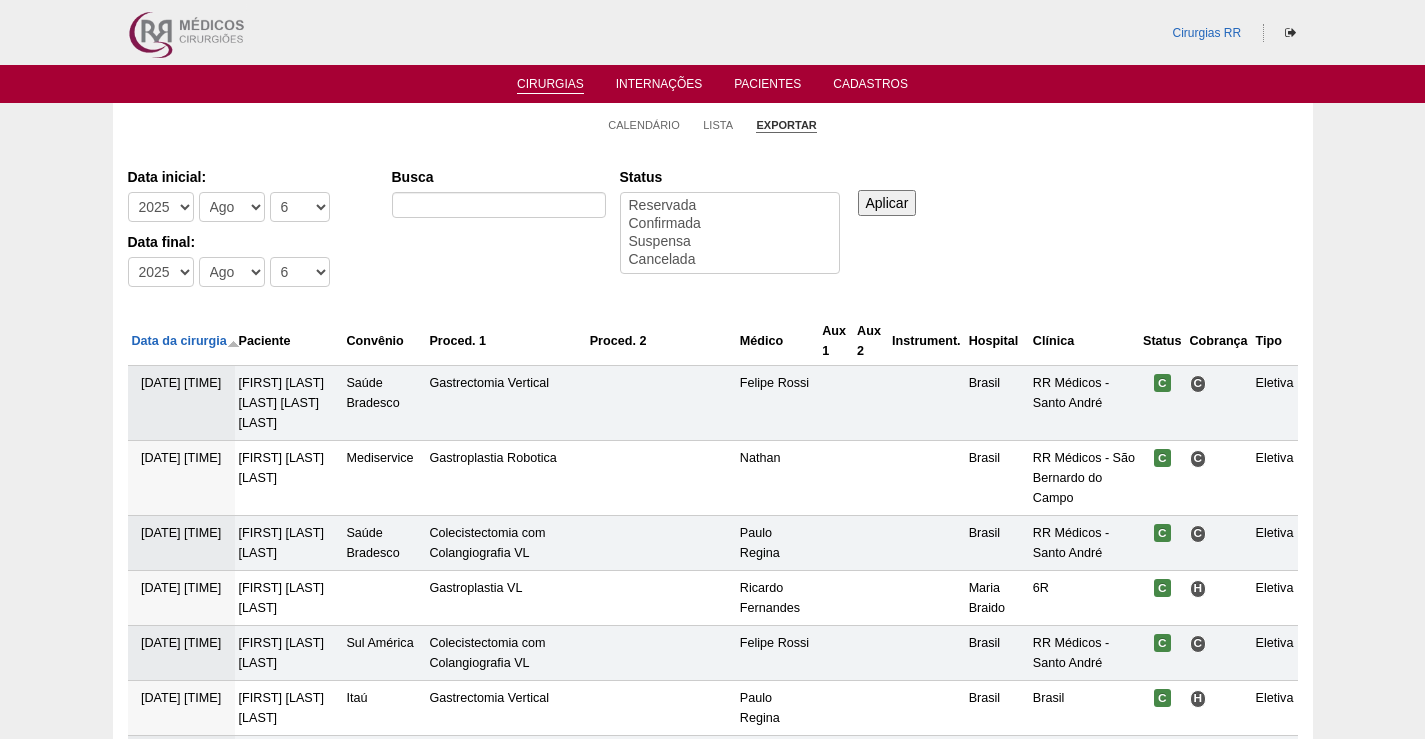 scroll, scrollTop: 0, scrollLeft: 0, axis: both 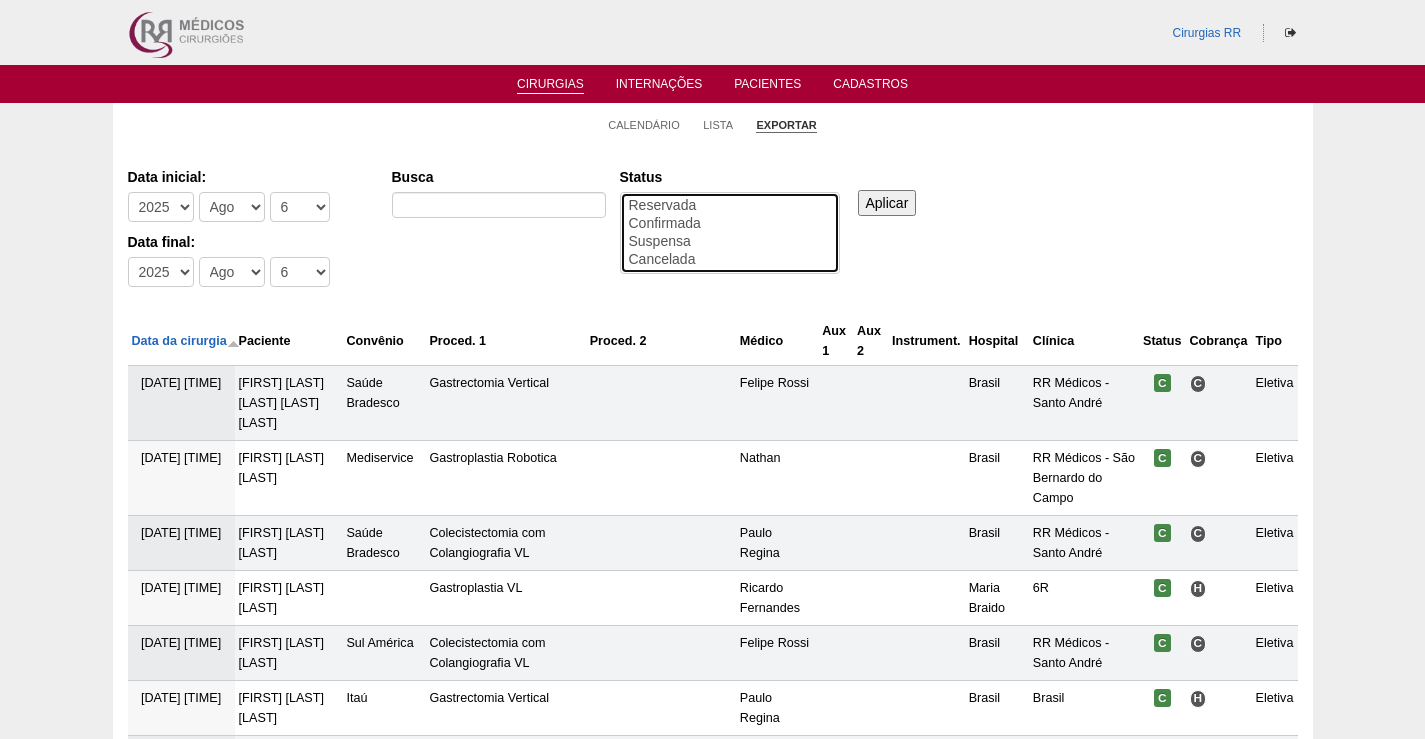 drag, startPoint x: 676, startPoint y: 222, endPoint x: 836, endPoint y: 222, distance: 160 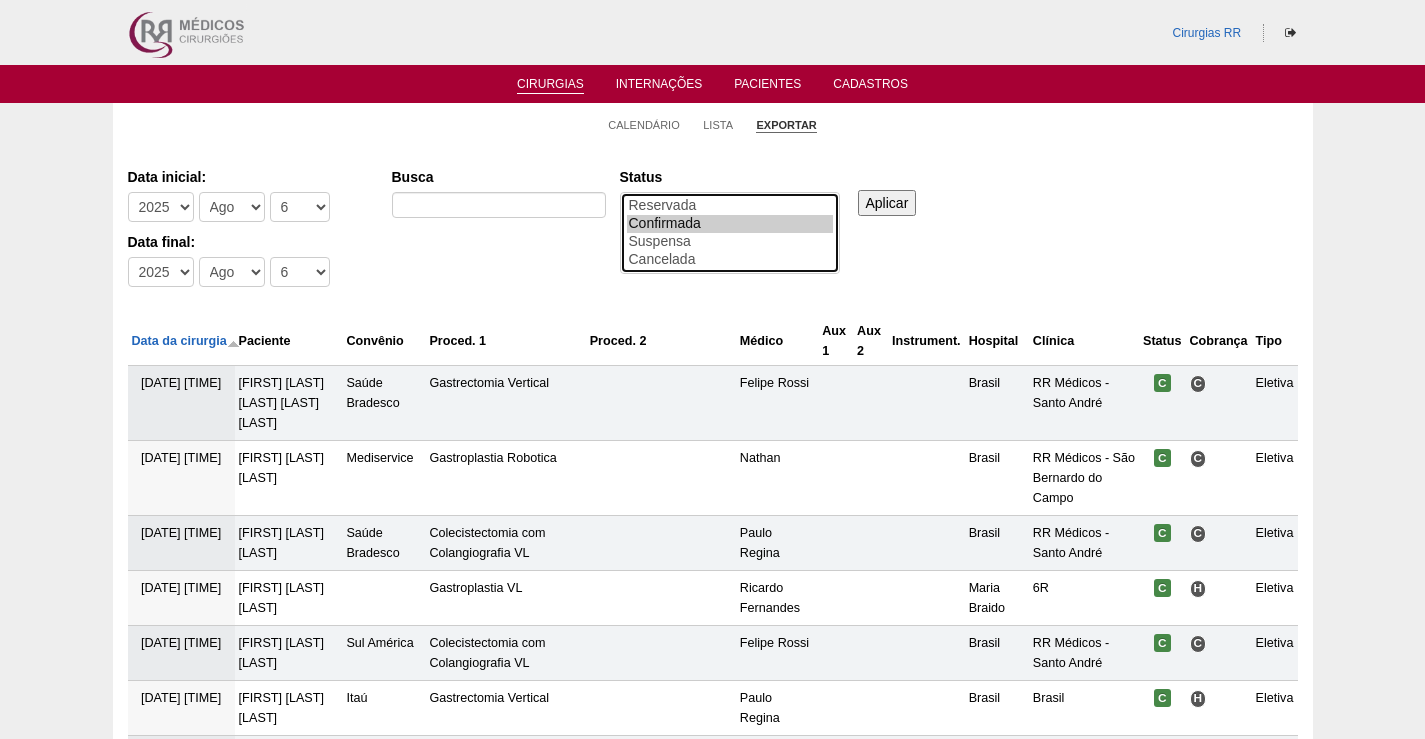 click on "Confirmada" at bounding box center [730, 224] 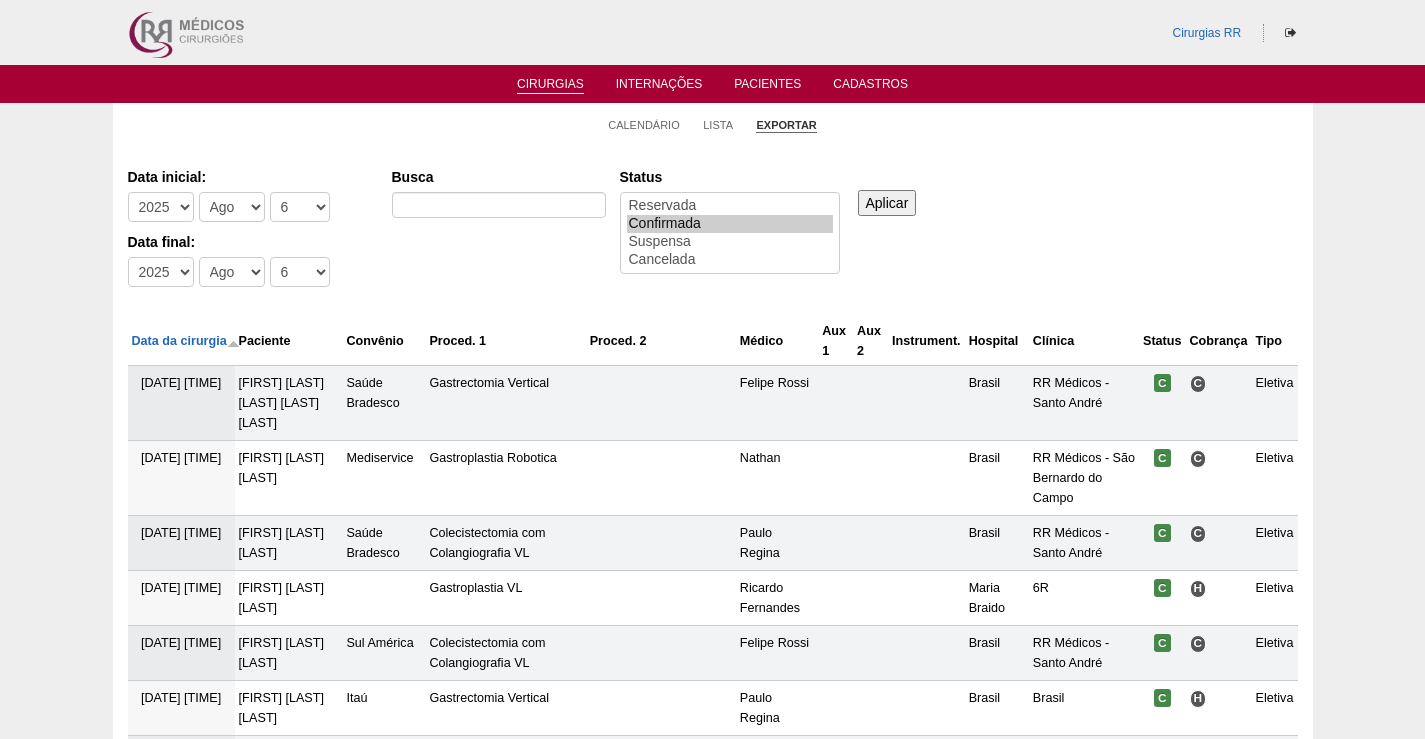click on "Aplicar" at bounding box center [887, 203] 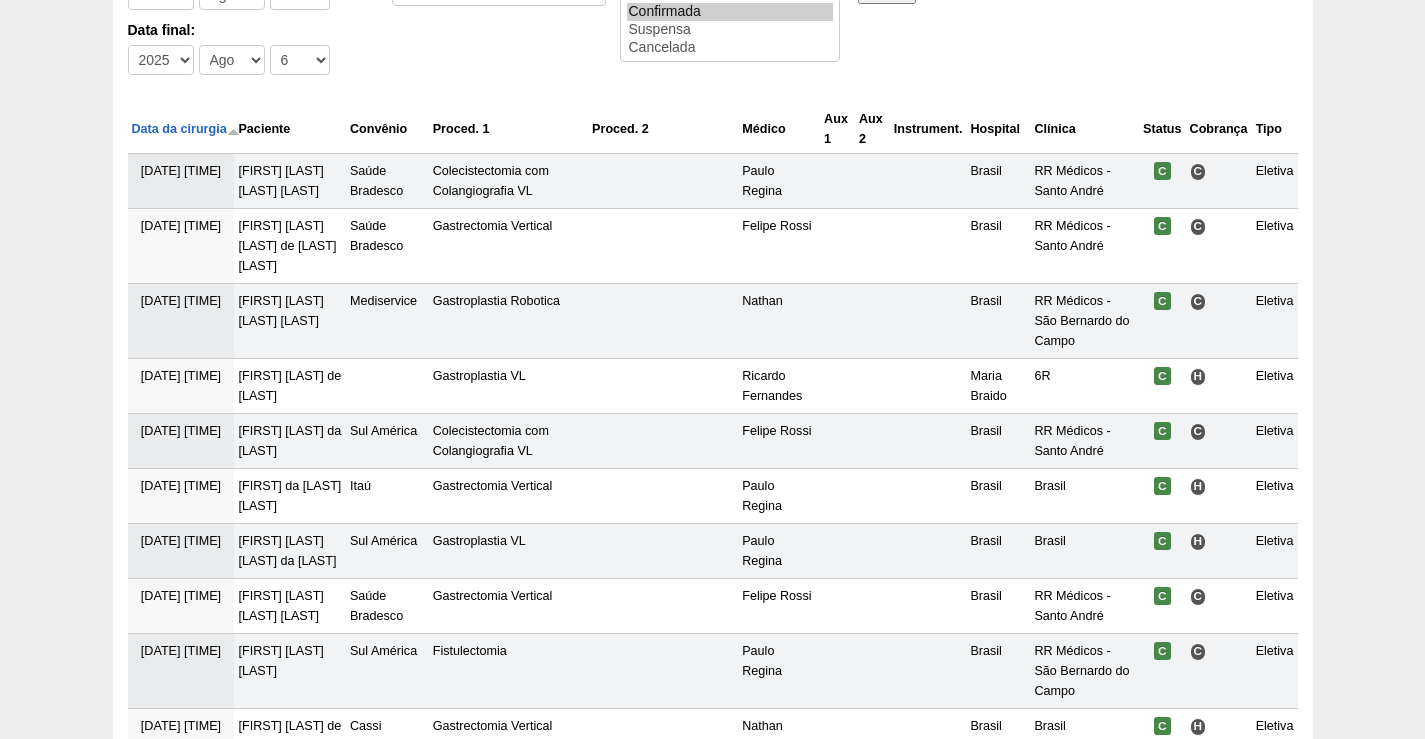 scroll, scrollTop: 500, scrollLeft: 0, axis: vertical 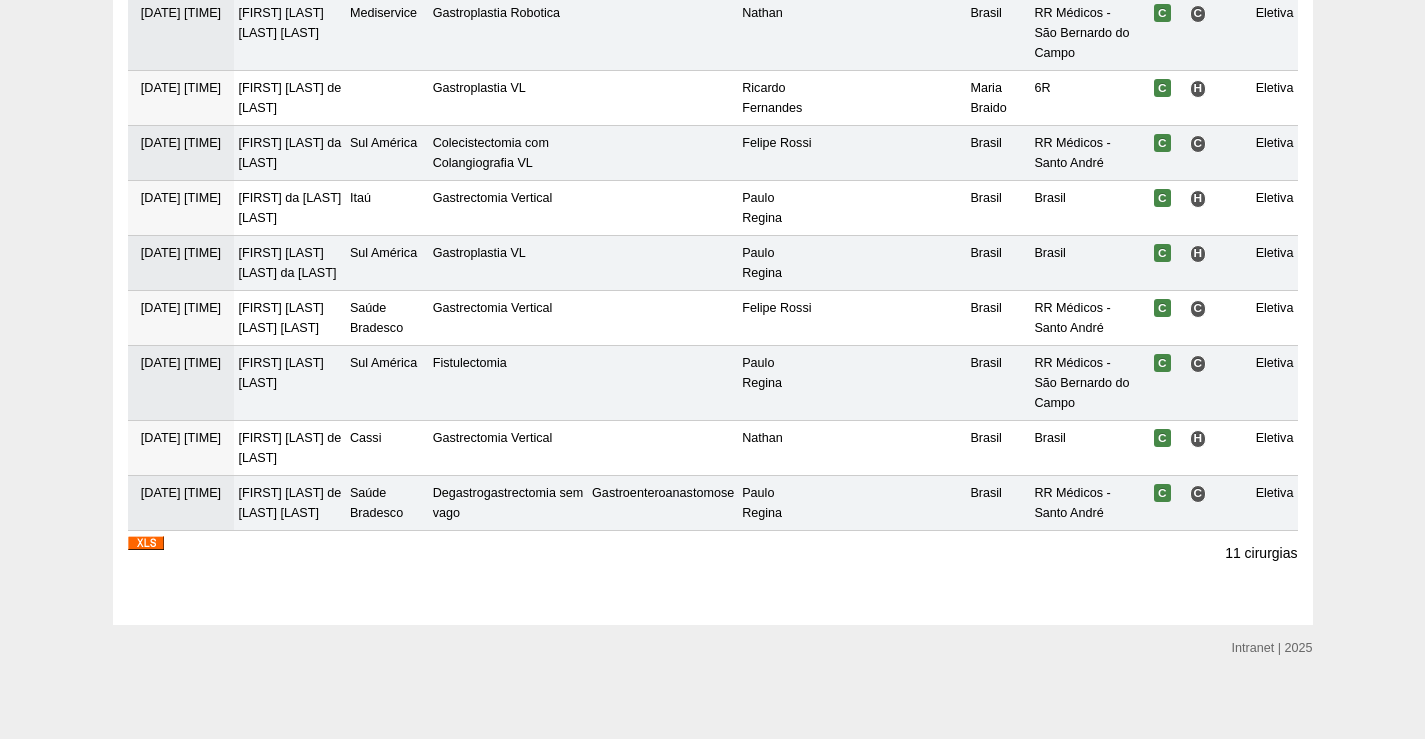 click at bounding box center (146, 543) 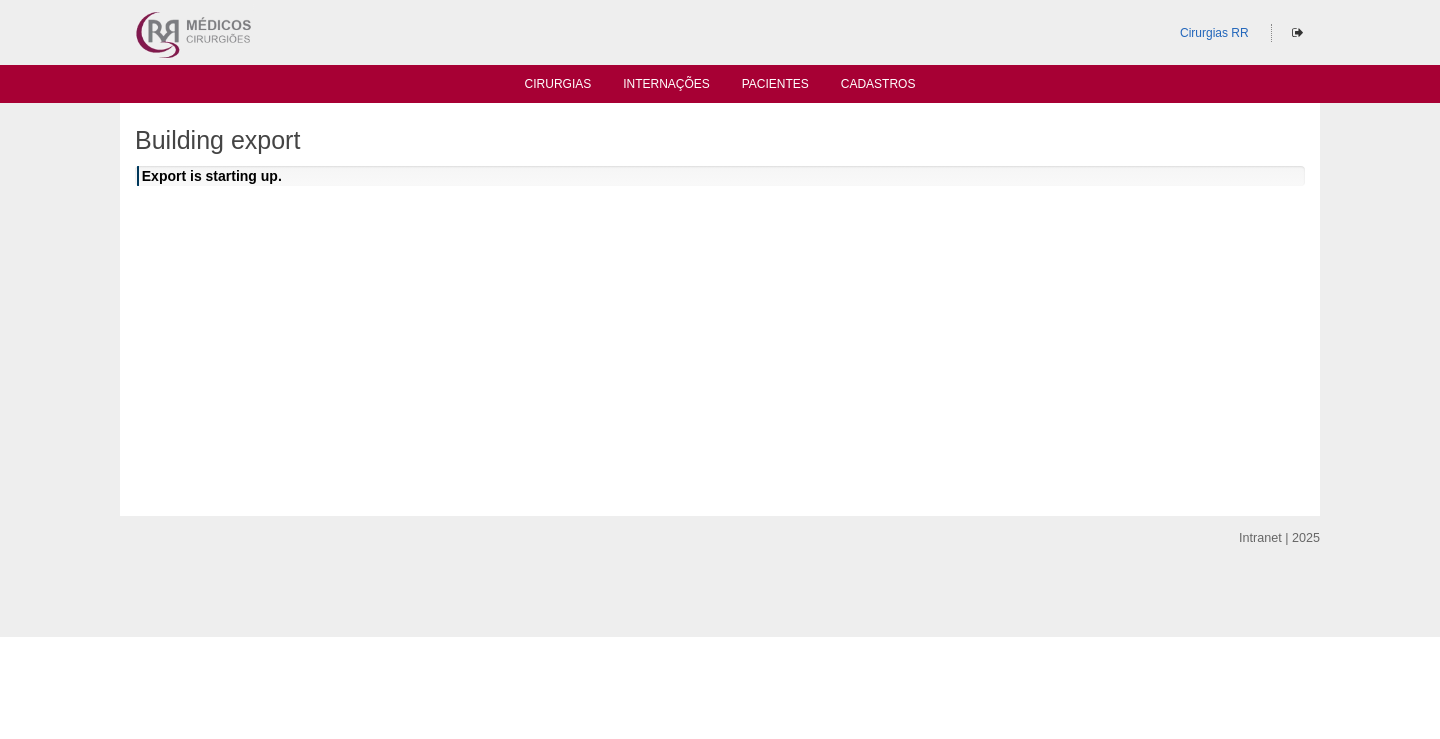 scroll, scrollTop: 0, scrollLeft: 0, axis: both 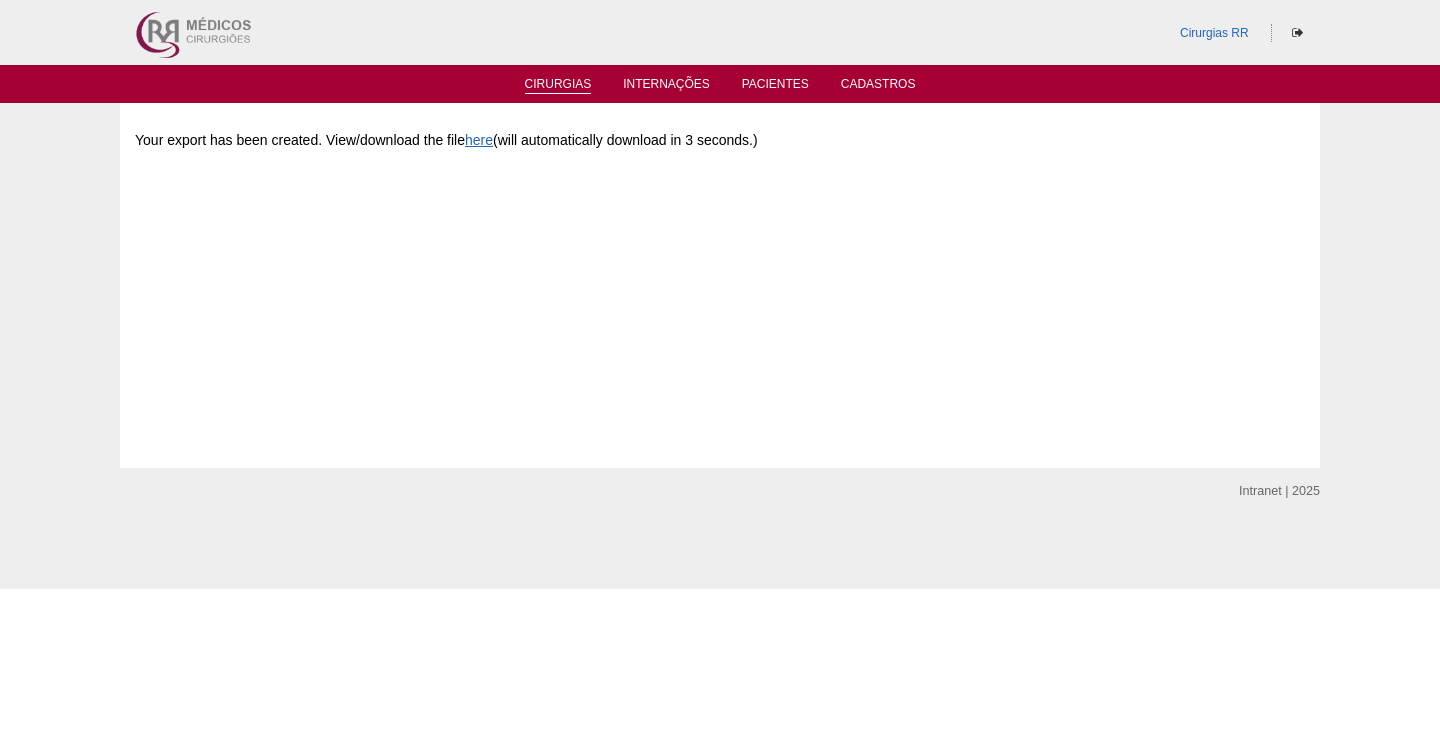 click on "Cirurgias" at bounding box center (558, 85) 